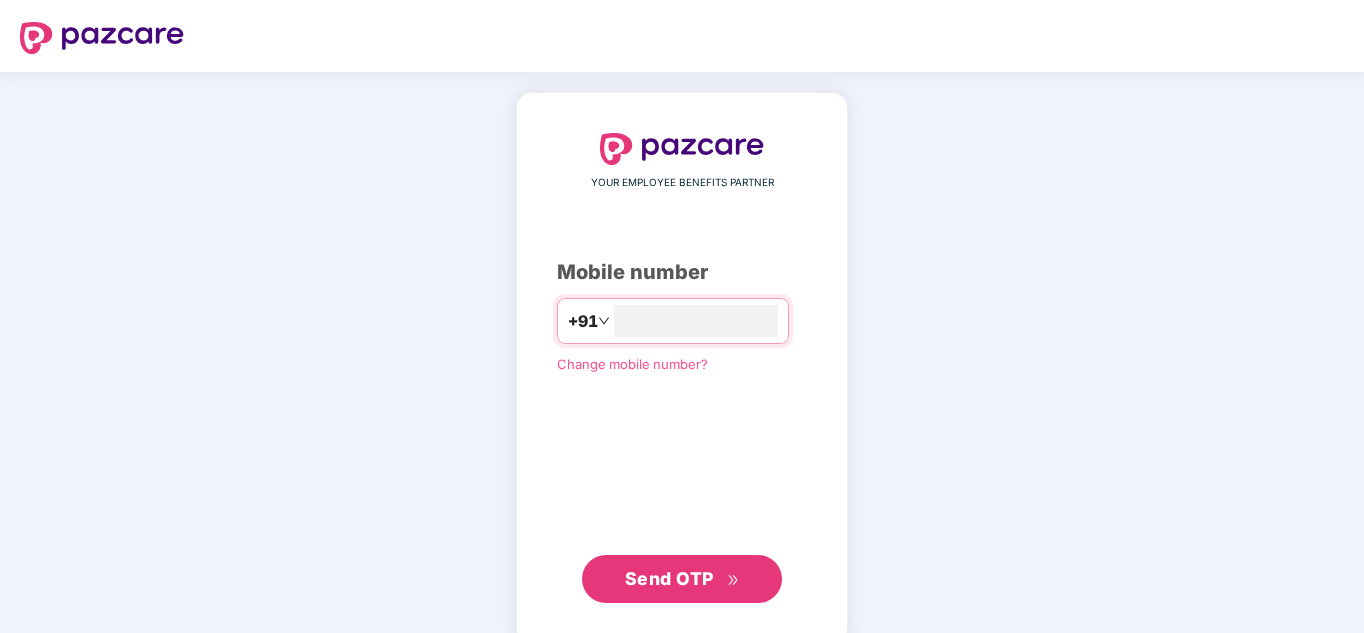 scroll, scrollTop: 0, scrollLeft: 0, axis: both 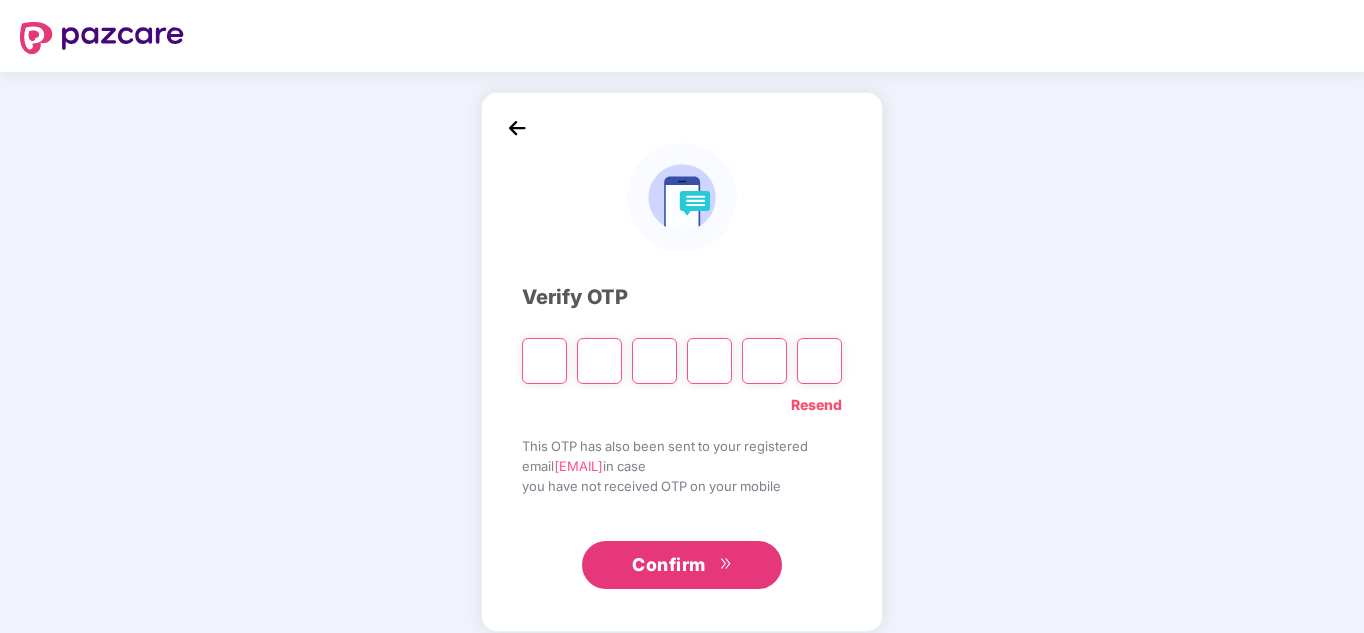 type on "*" 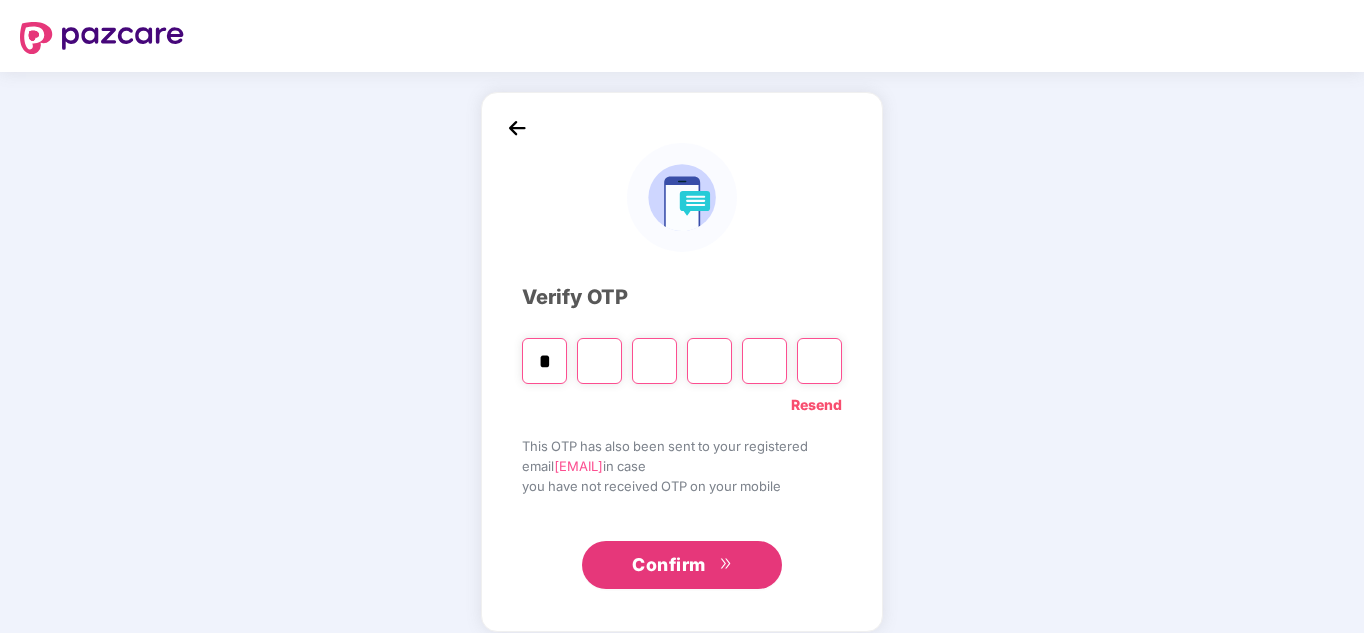 type on "*" 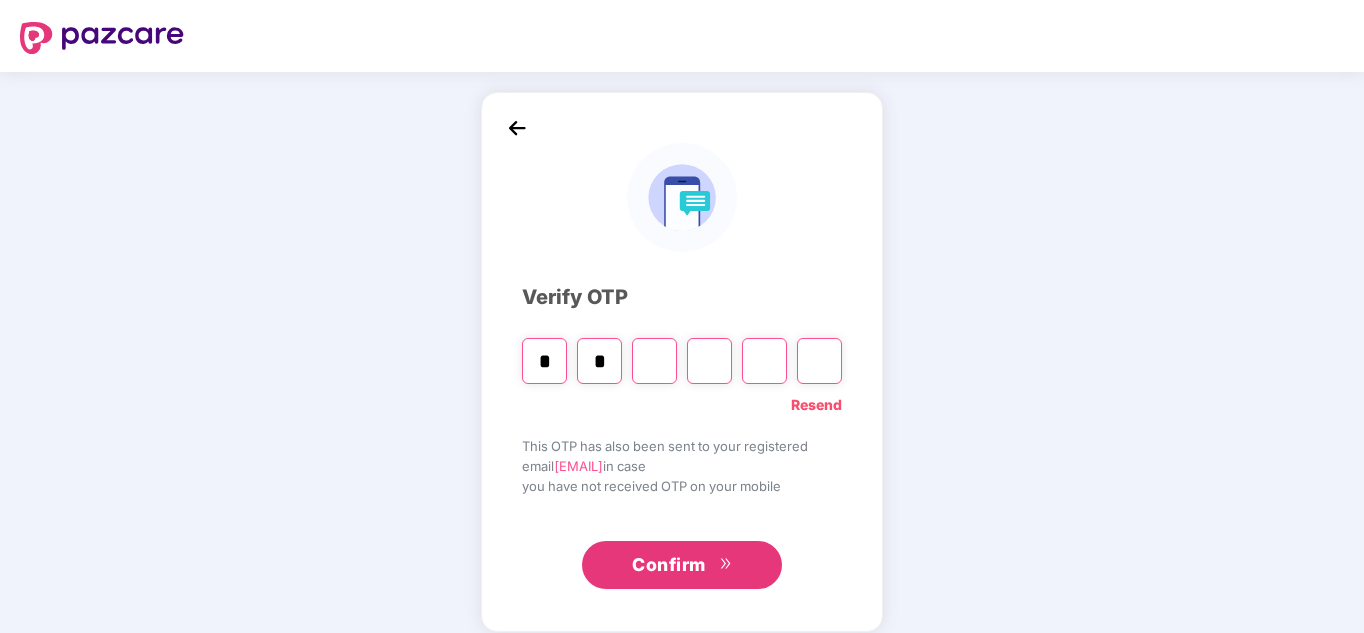 type on "*" 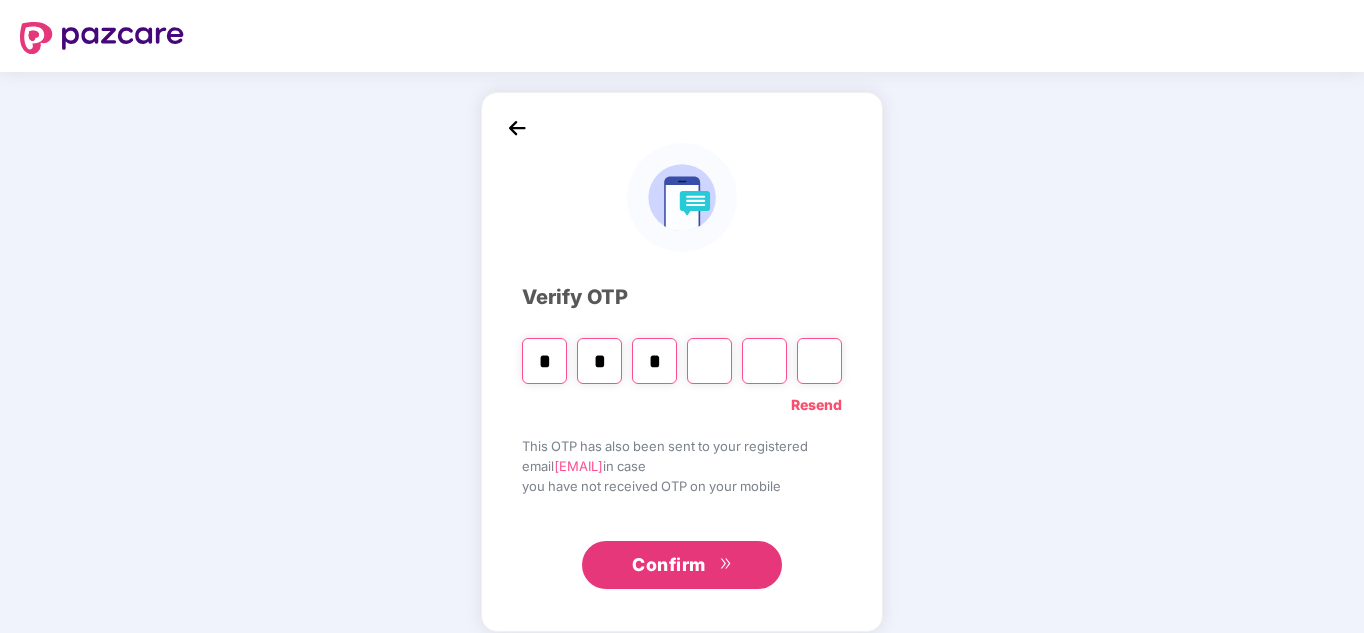 type on "*" 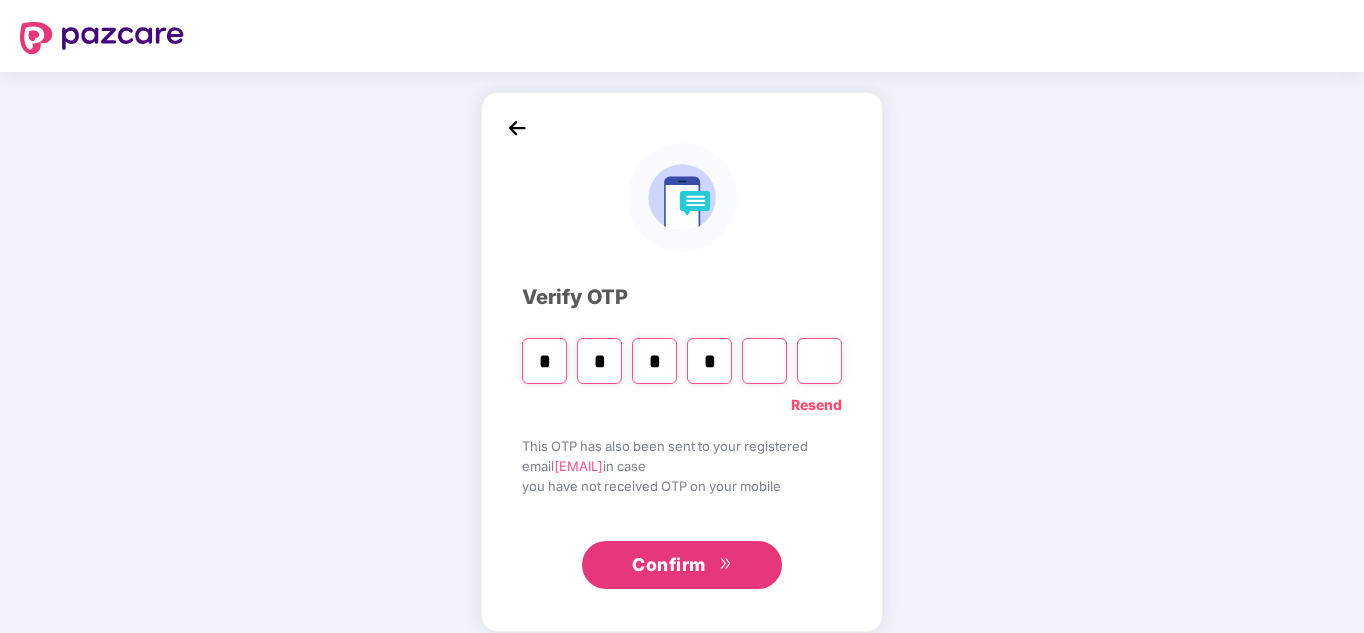 type on "*" 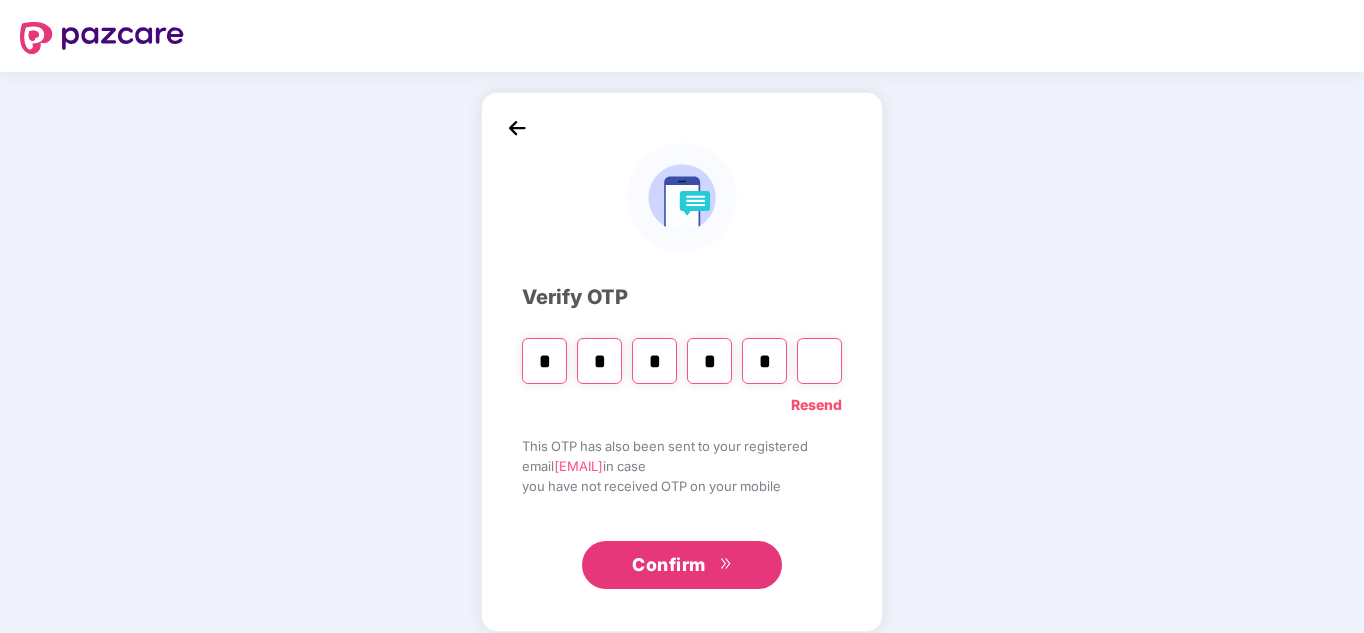 type on "*" 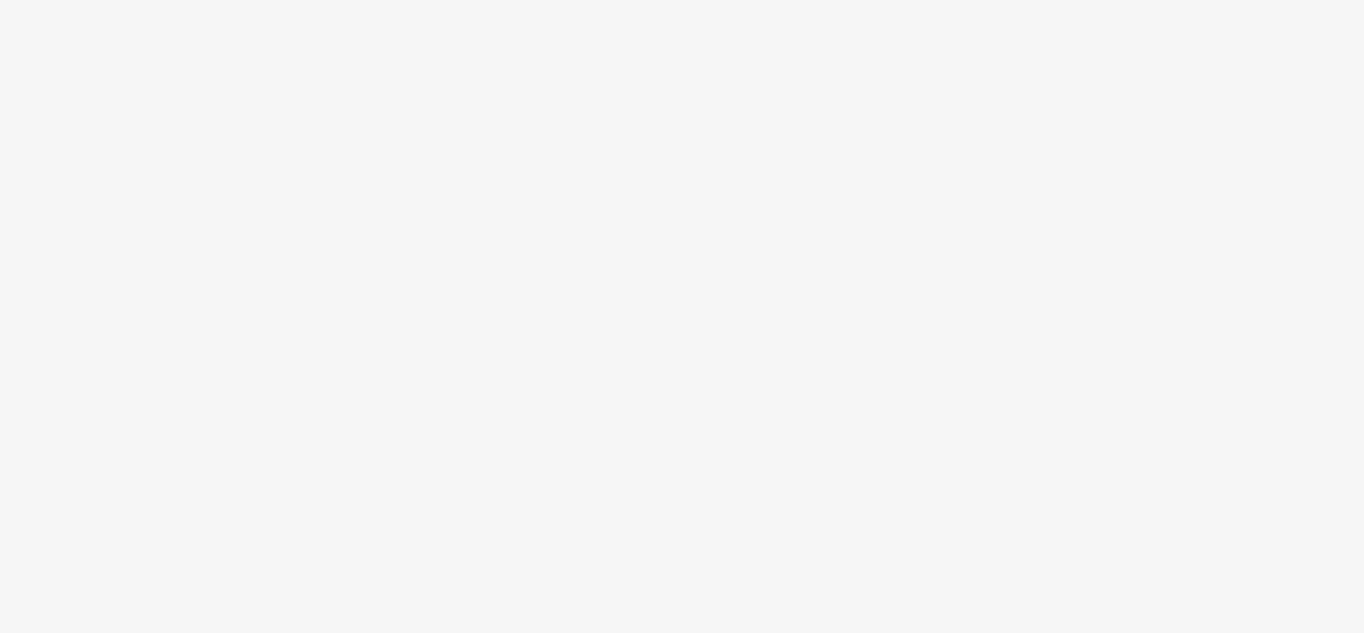 scroll, scrollTop: 0, scrollLeft: 0, axis: both 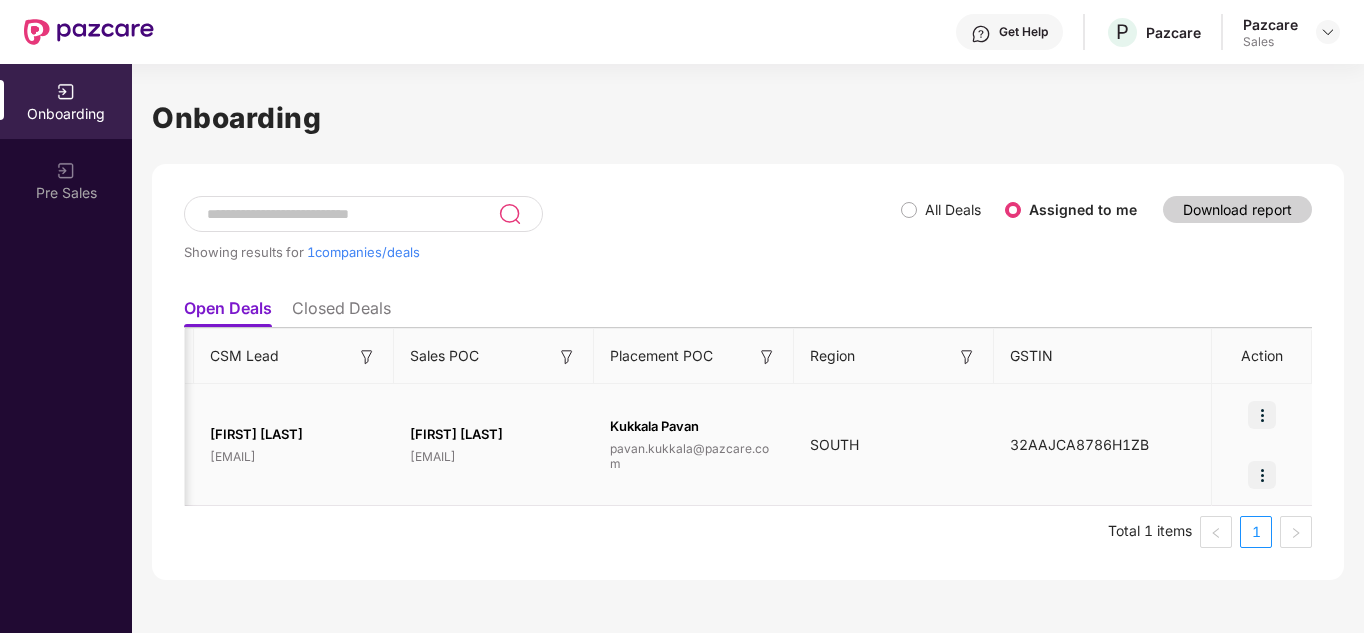 click at bounding box center [1262, 475] 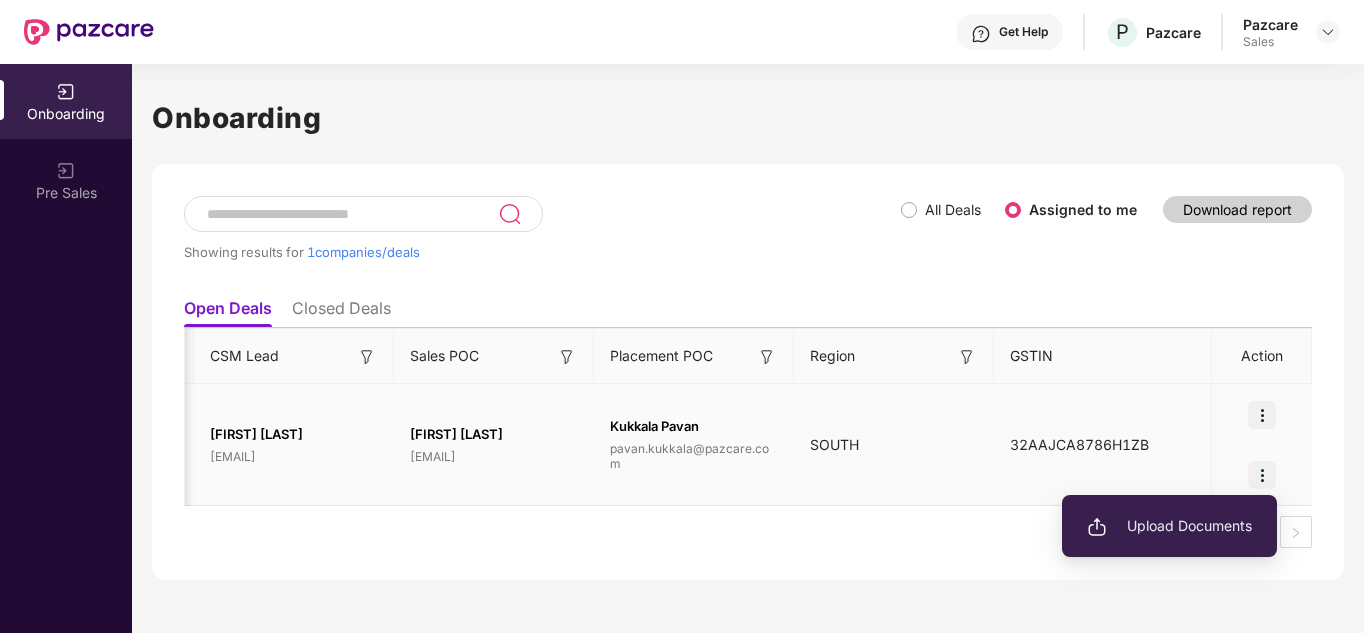 click on "Upload Documents" at bounding box center [1169, 526] 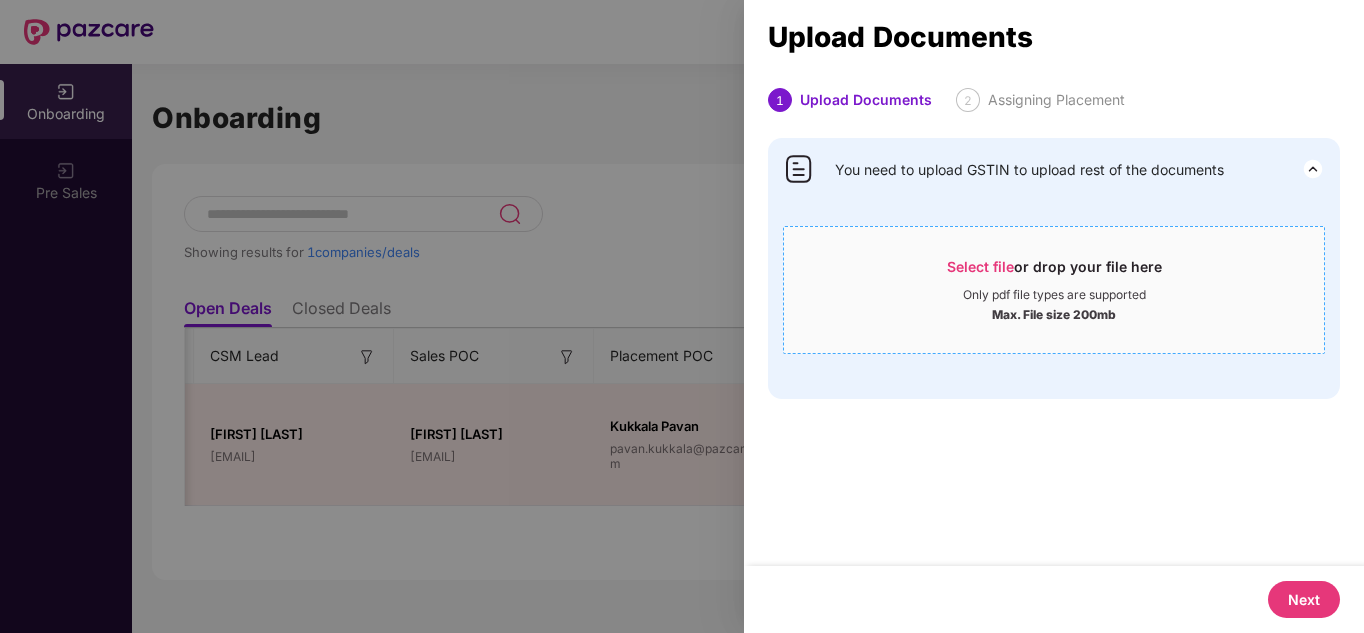 click on "Select file  or drop your file here" at bounding box center [1054, 272] 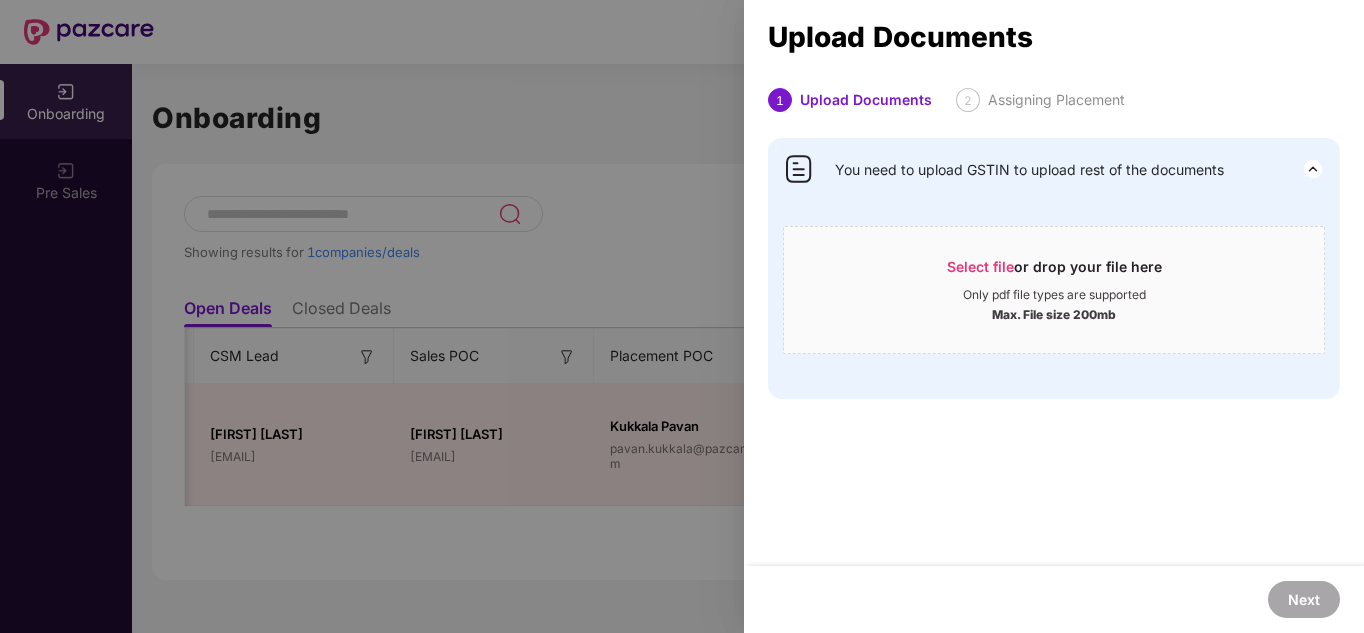 click at bounding box center (682, 316) 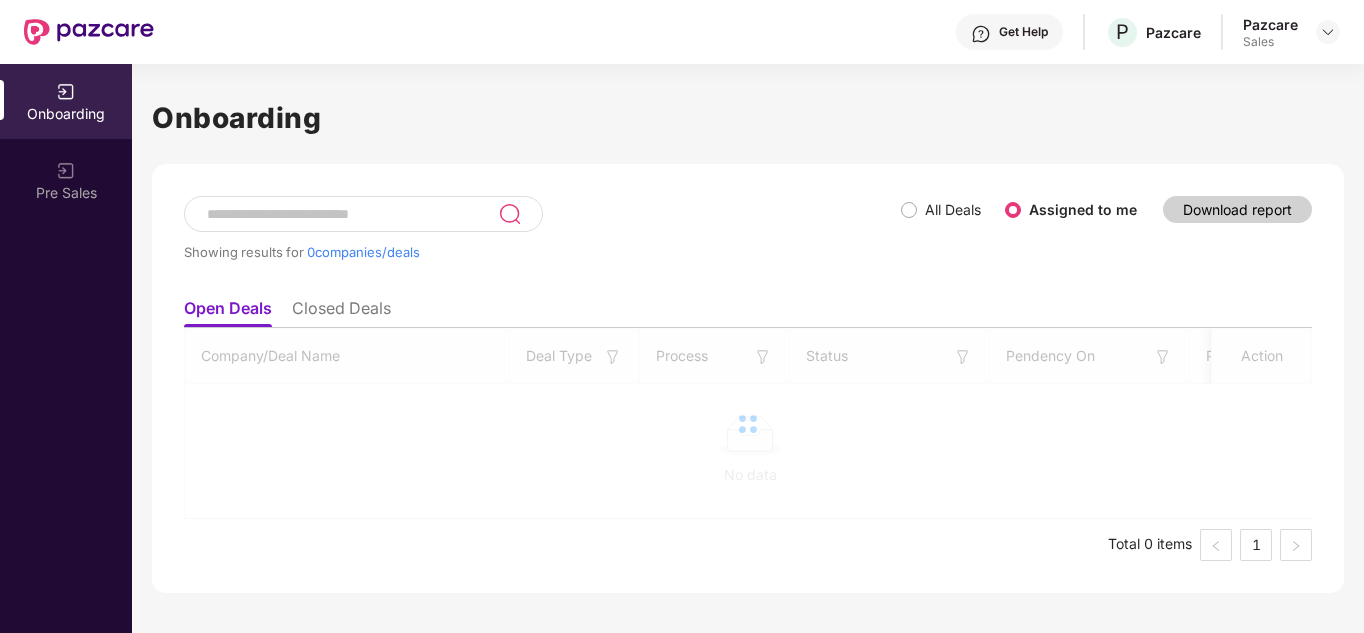 scroll, scrollTop: 0, scrollLeft: 0, axis: both 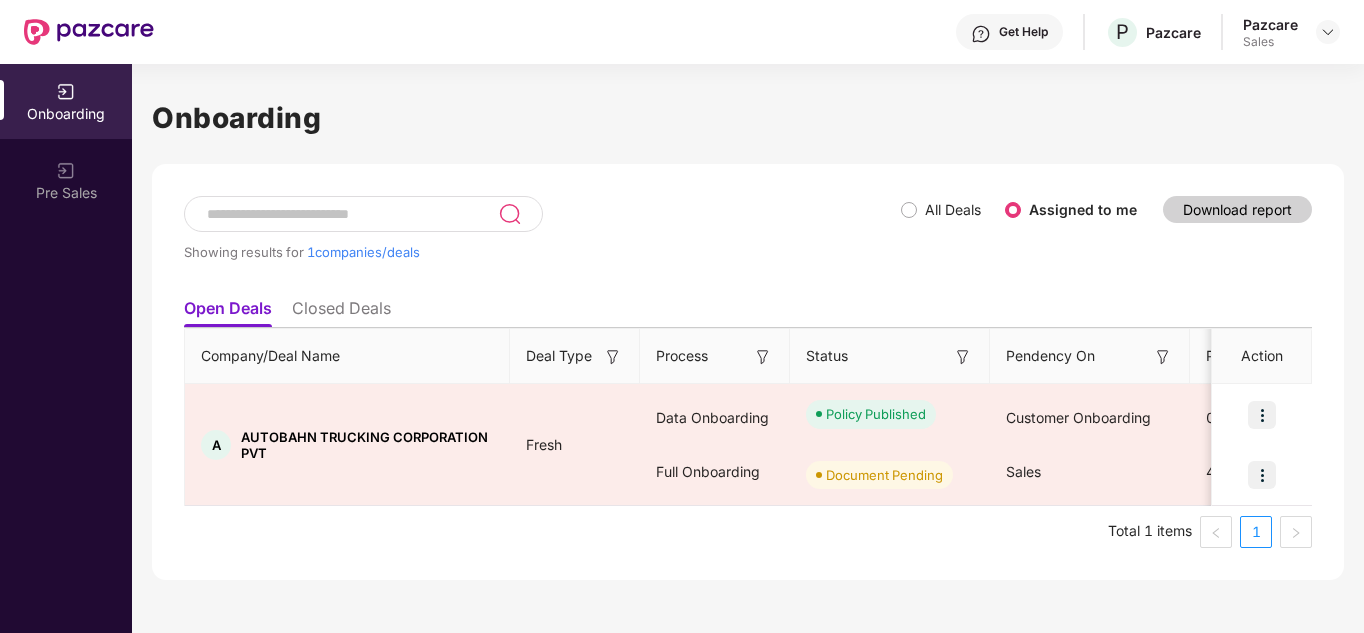 click on "All Deals" at bounding box center [953, 210] 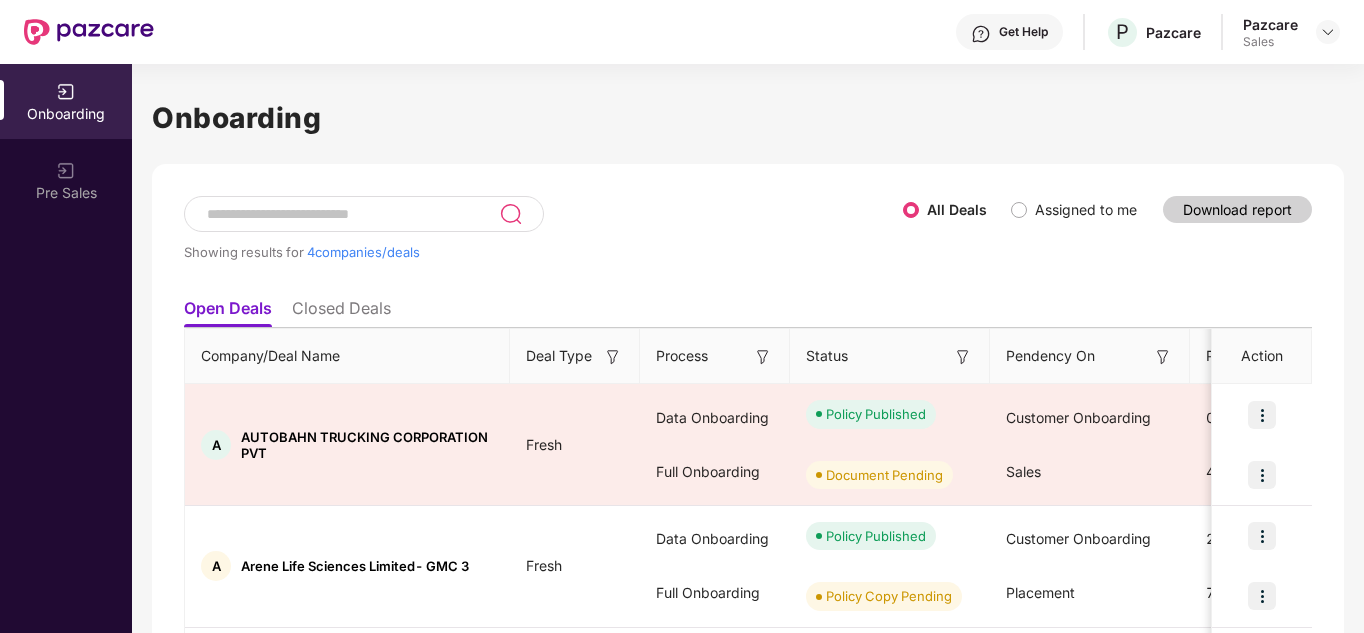 click on "Assigned to me" at bounding box center (1078, 210) 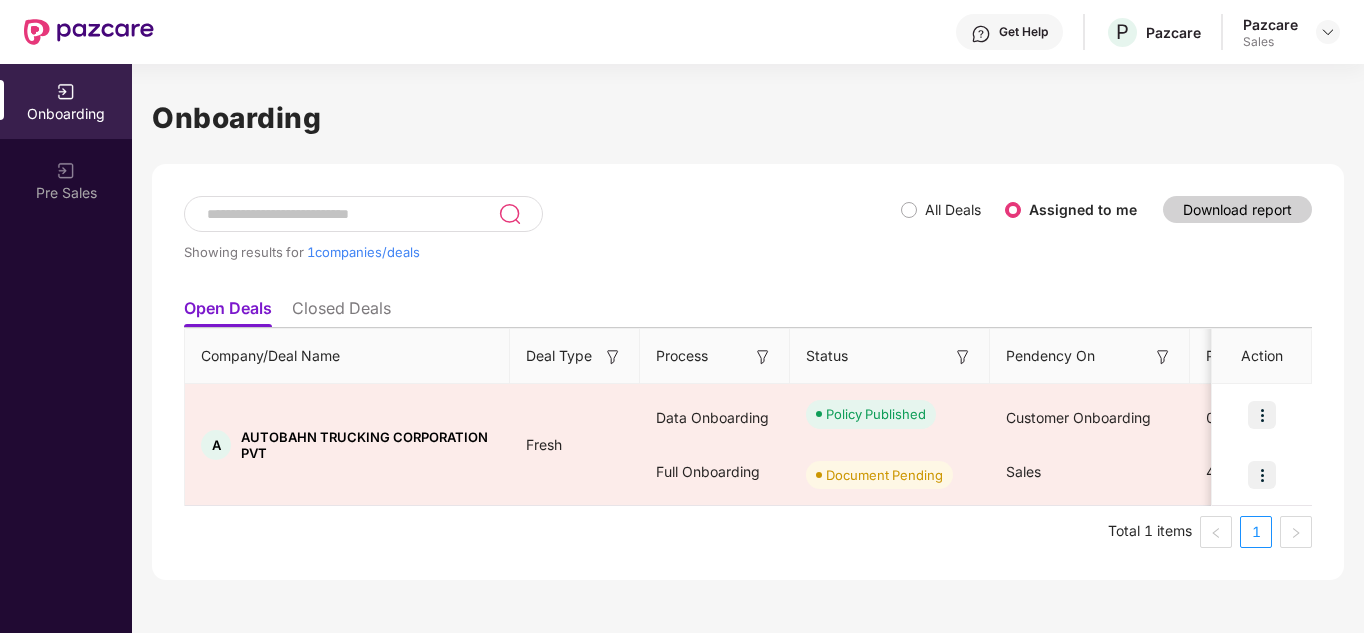 click on "All Deals" at bounding box center [953, 210] 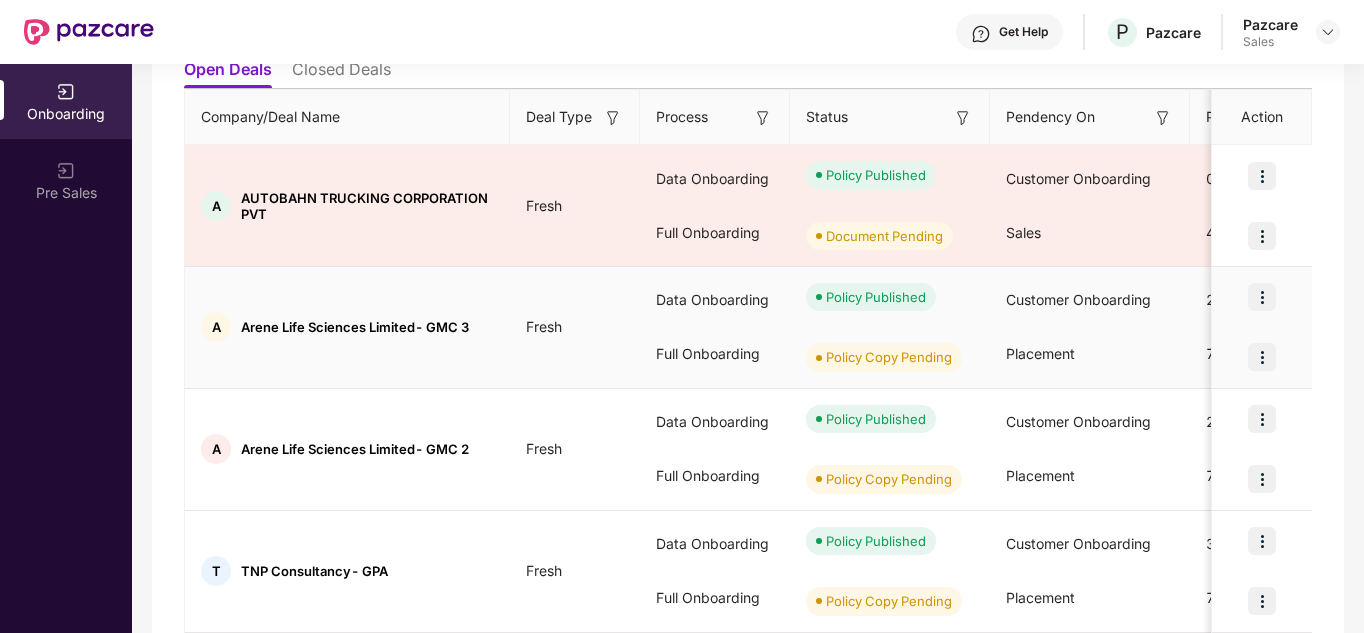 scroll, scrollTop: 0, scrollLeft: 0, axis: both 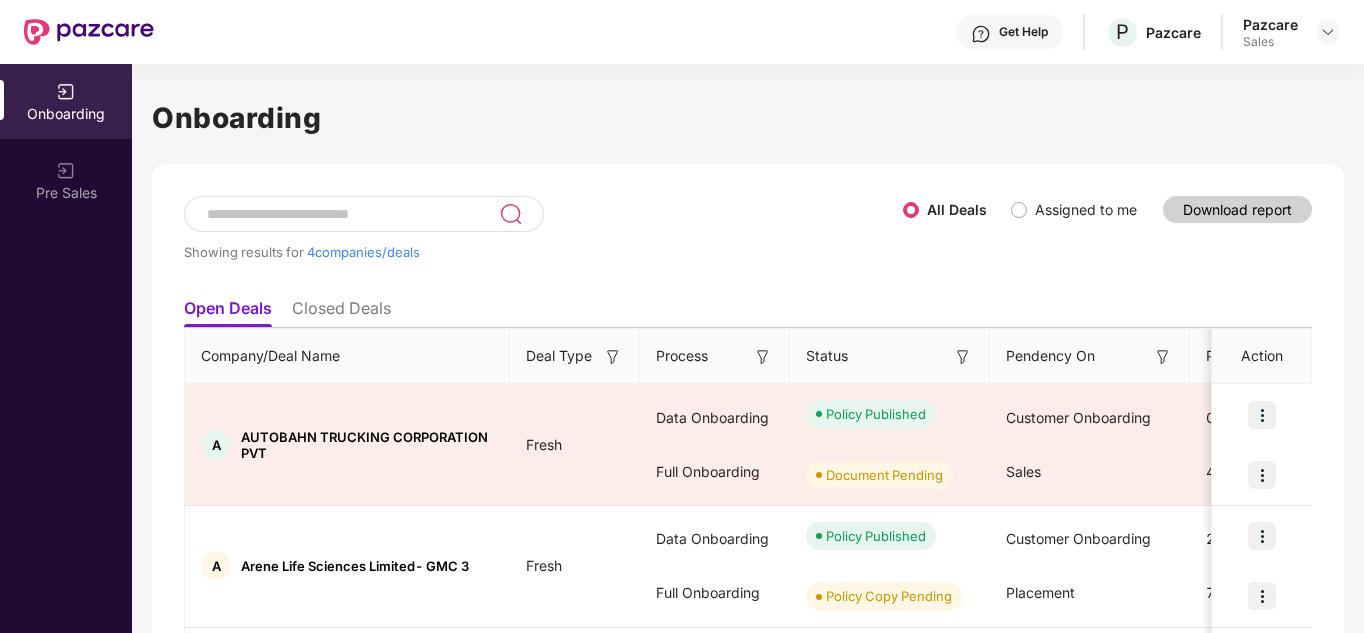 click on "Assigned to me" at bounding box center (1086, 210) 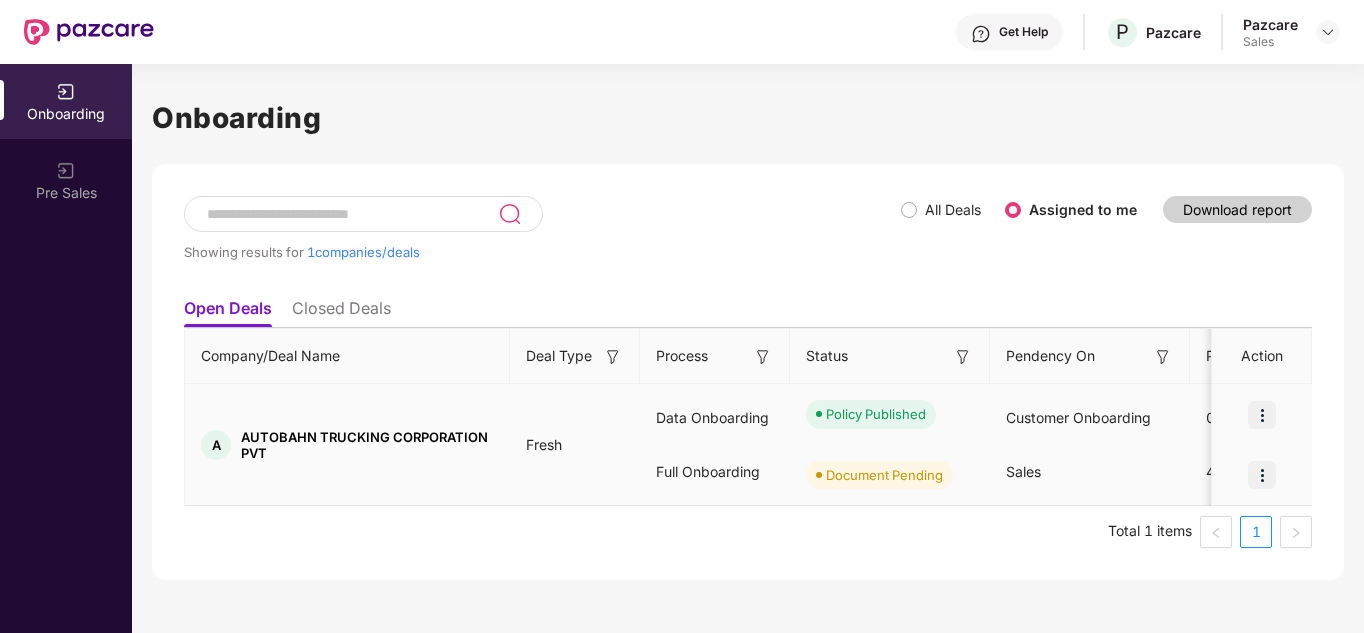 click at bounding box center (1262, 415) 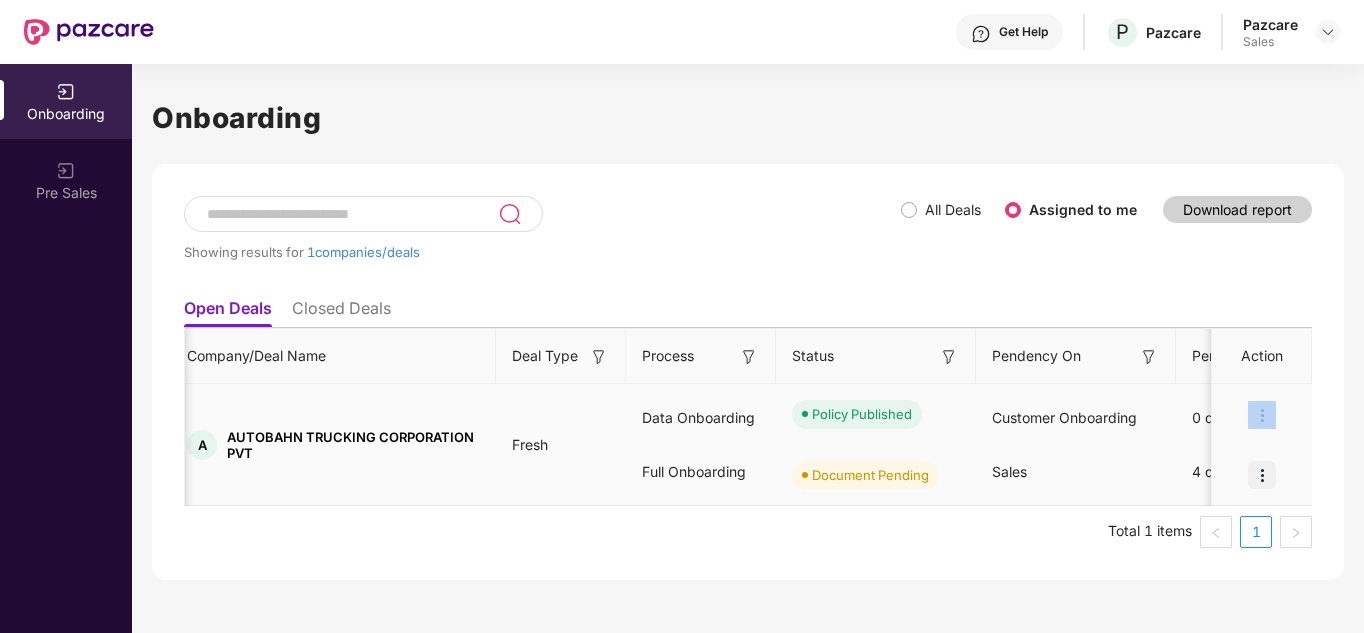 drag, startPoint x: 1328, startPoint y: 453, endPoint x: 1264, endPoint y: 475, distance: 67.6757 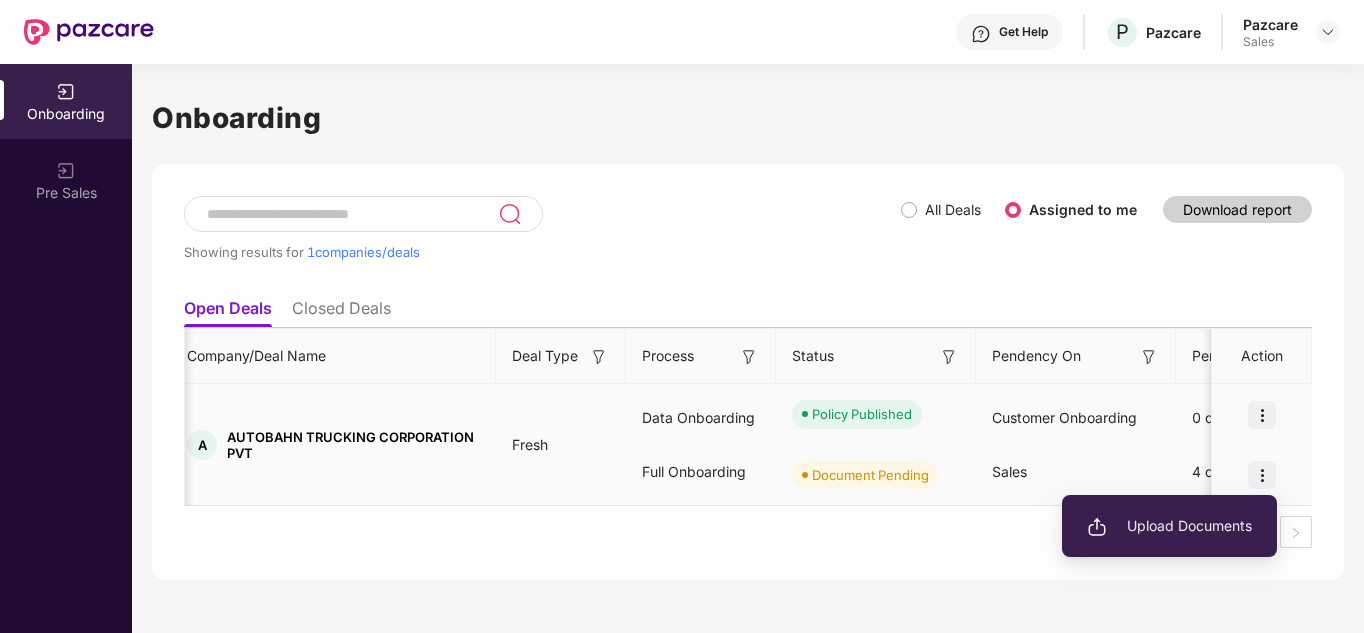 click on "Upload Documents" at bounding box center (1169, 526) 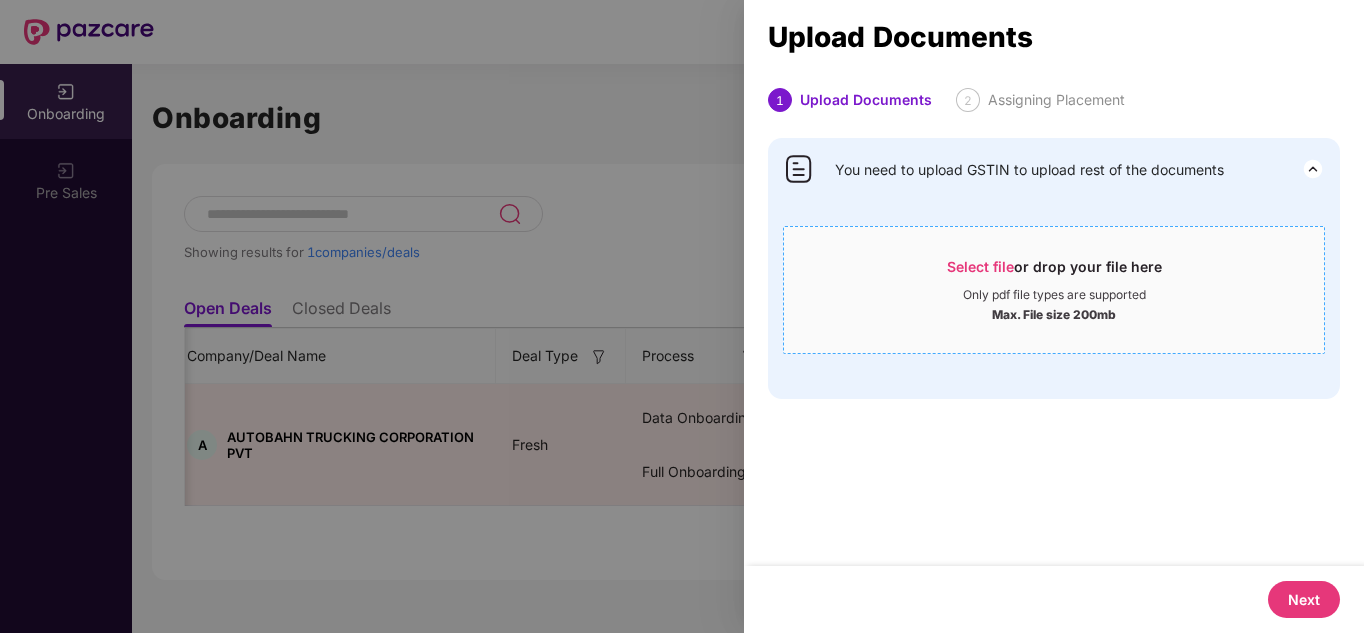 click on "Select file  or drop your file here" at bounding box center (1054, 272) 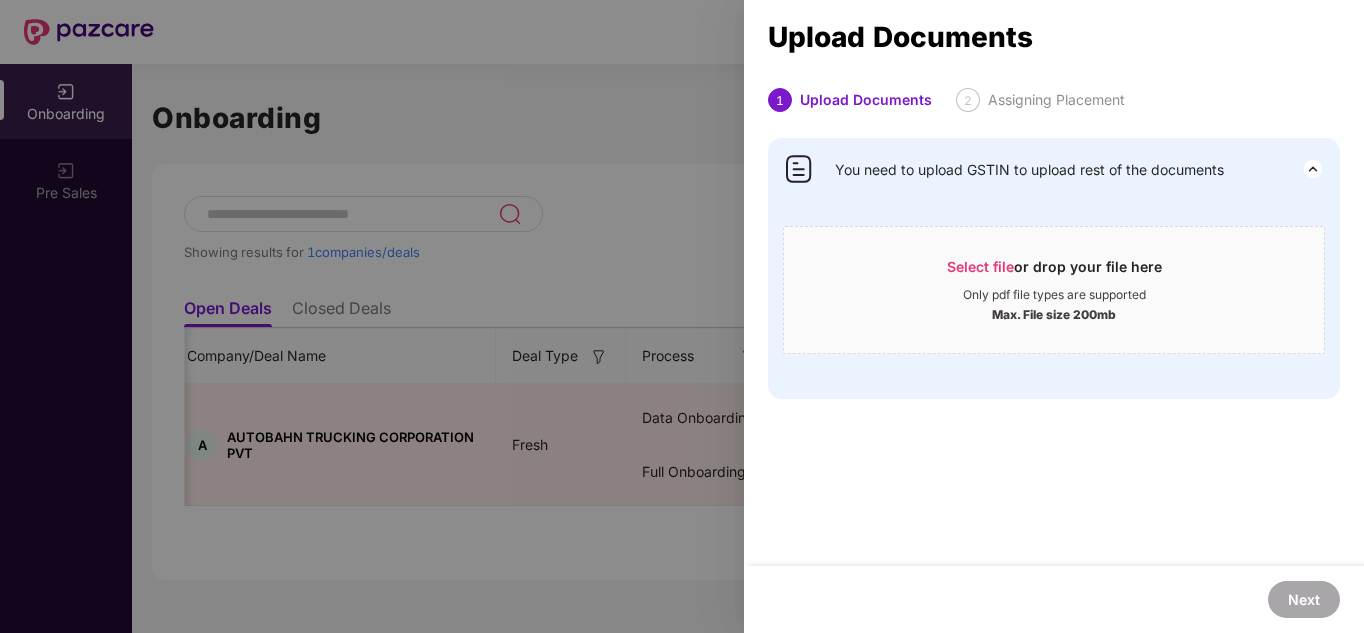 click at bounding box center (682, 316) 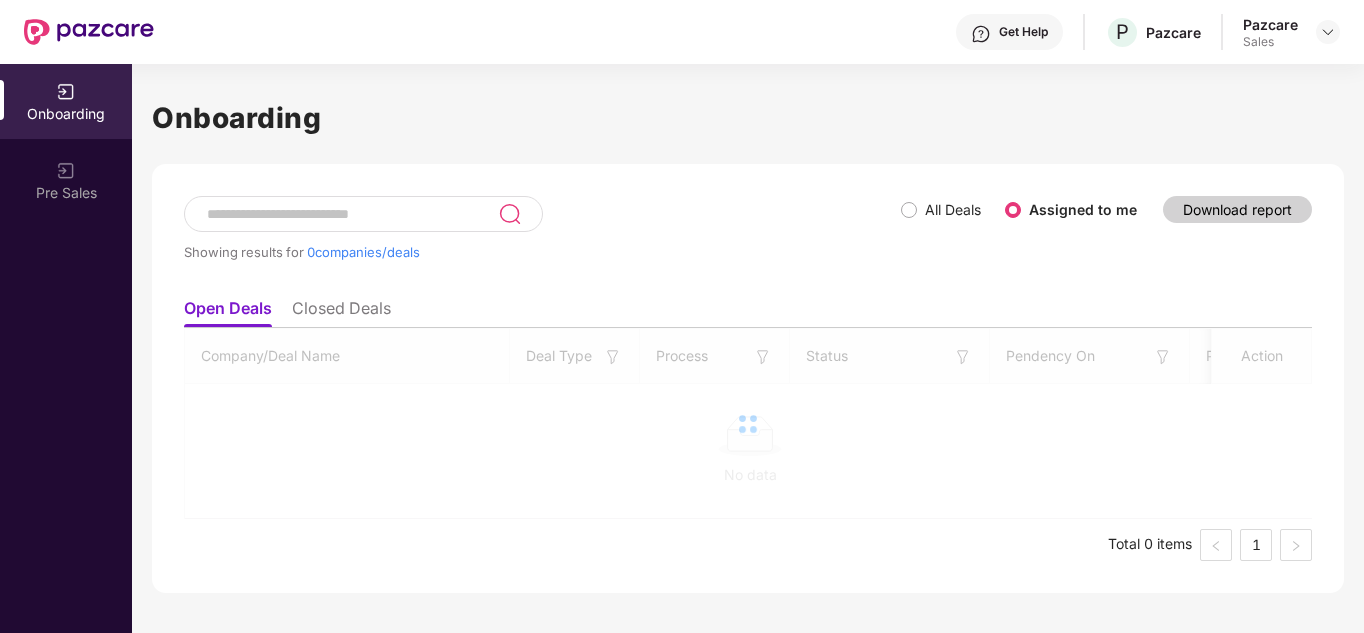 scroll, scrollTop: 0, scrollLeft: 0, axis: both 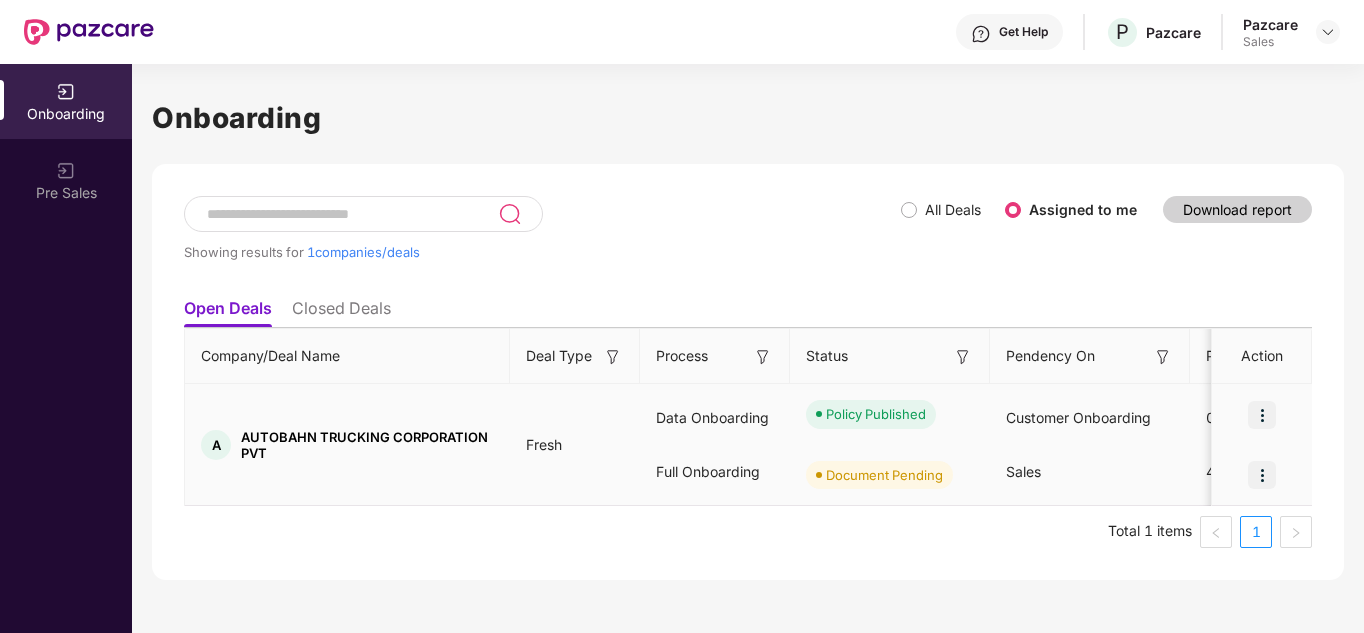 click at bounding box center (1262, 415) 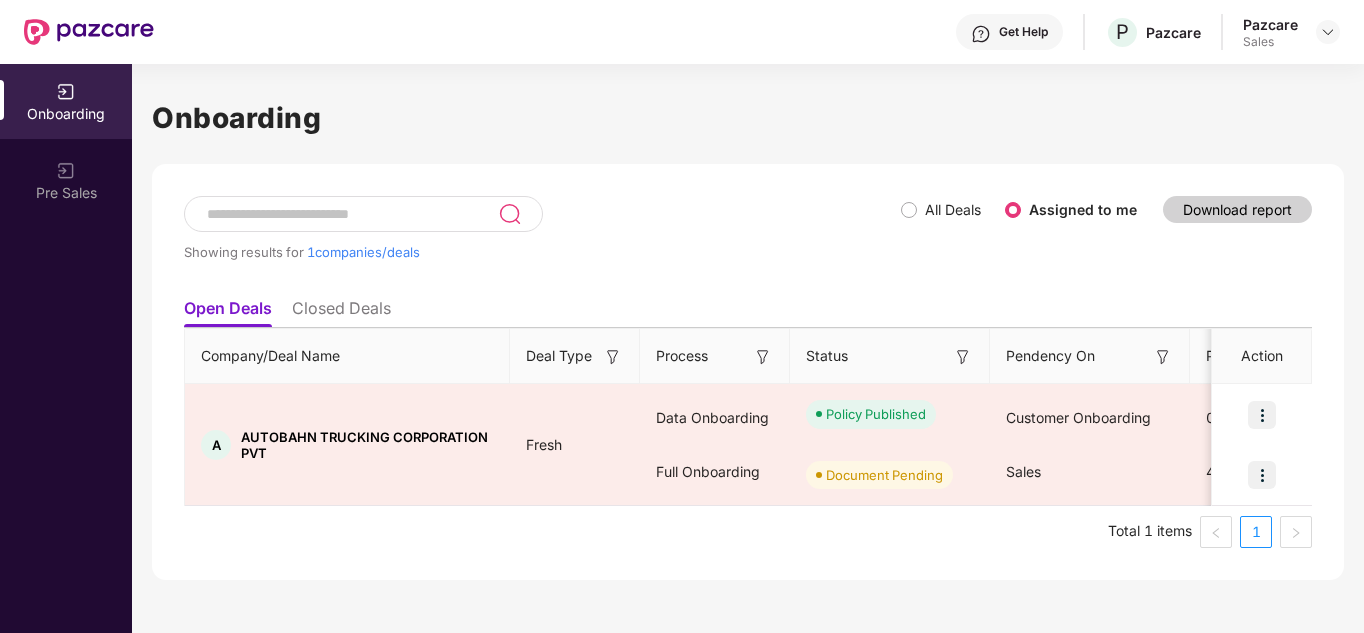 click on "Open Deals Closed Deals" at bounding box center [748, 308] 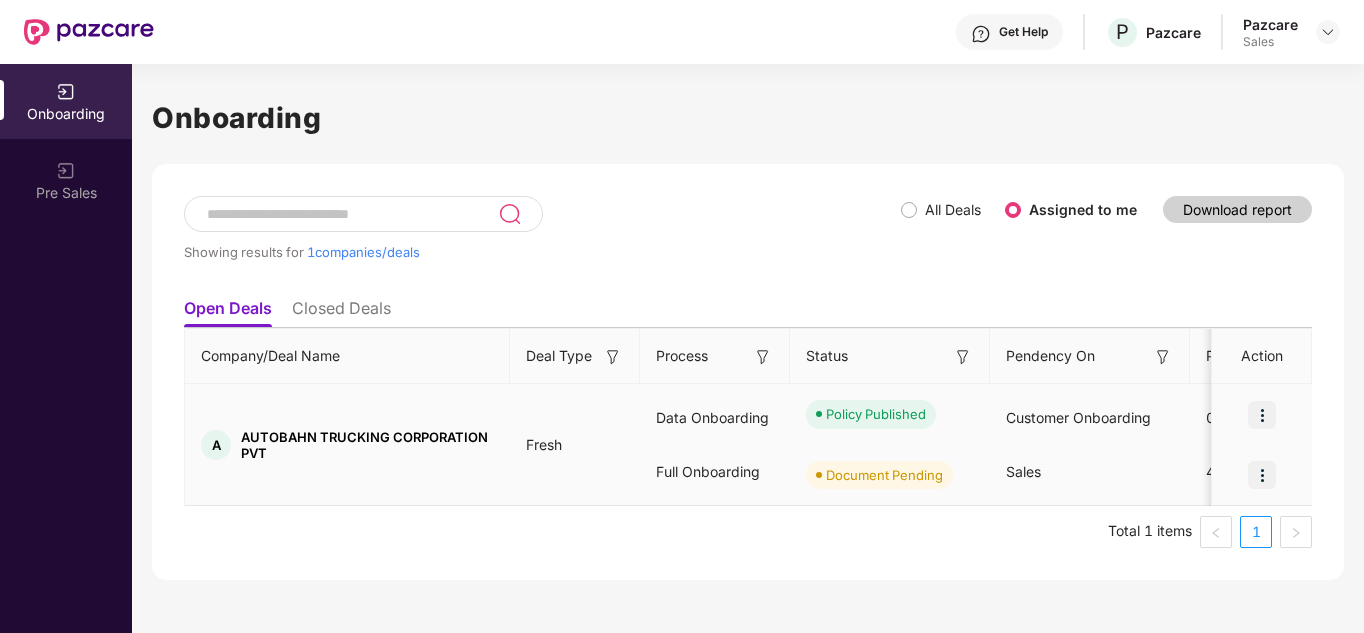 click at bounding box center [1262, 475] 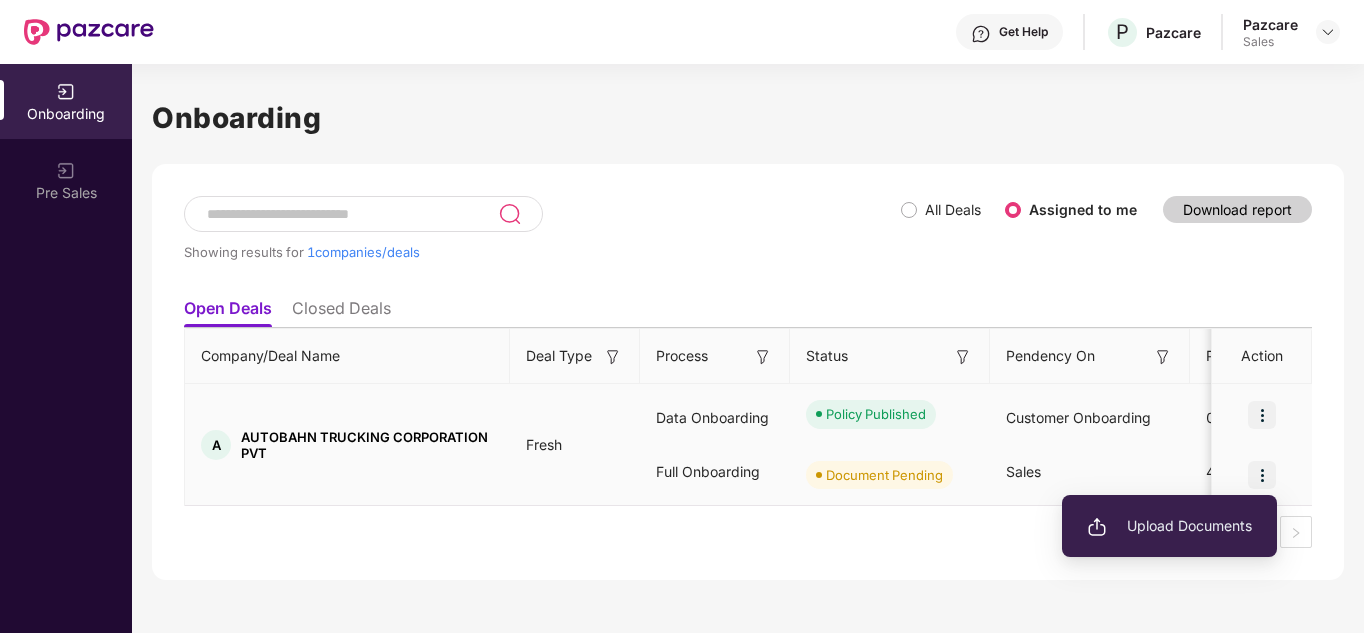 click on "Upload Documents" at bounding box center (1169, 526) 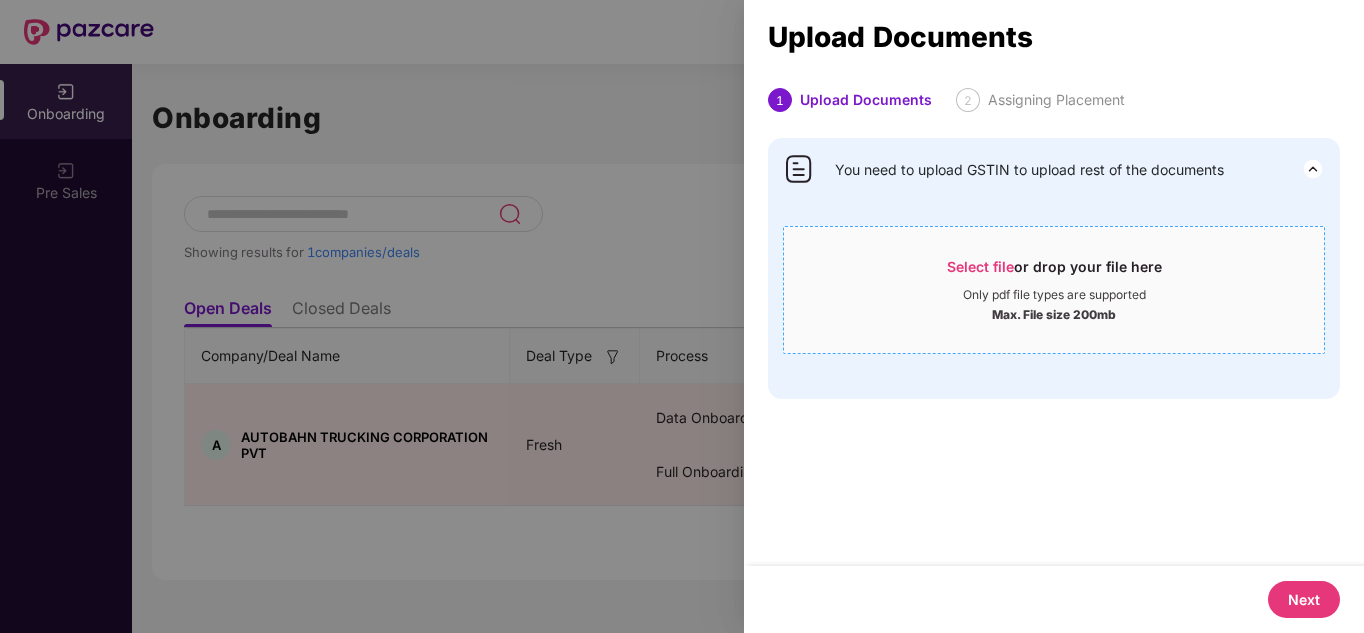 click on "Select file  or drop your file here Only pdf file types are supported Max. File size 200mb" at bounding box center [1054, 290] 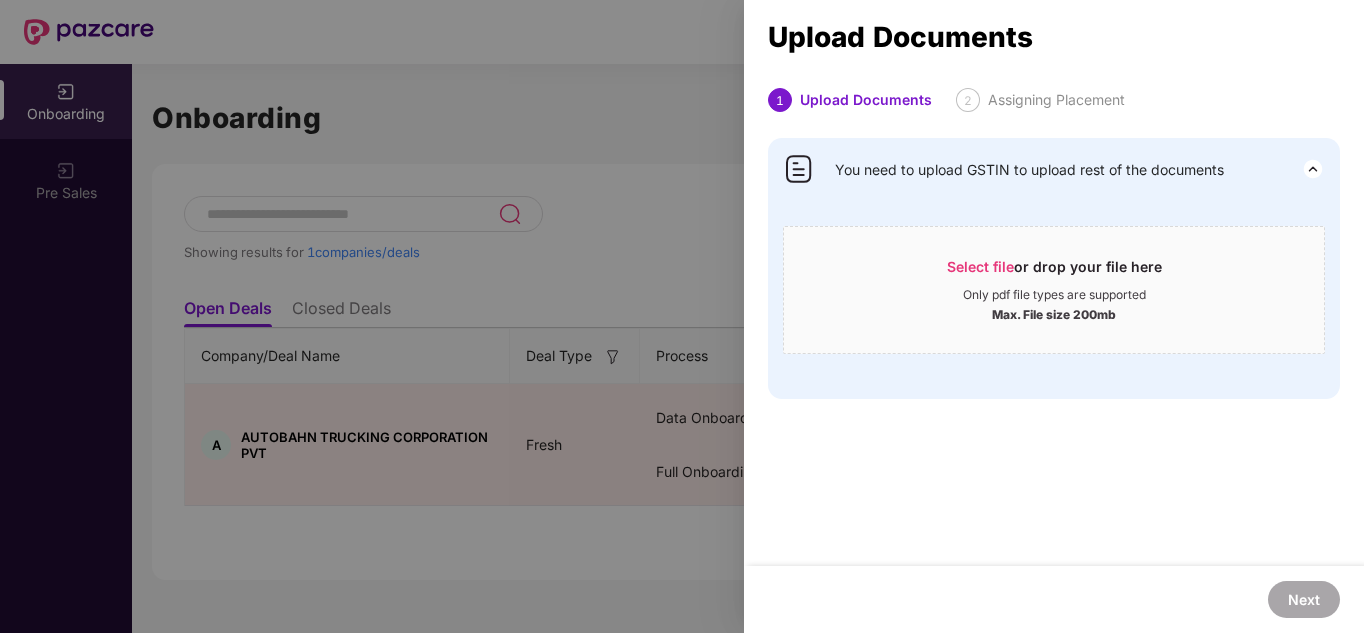 click at bounding box center (682, 316) 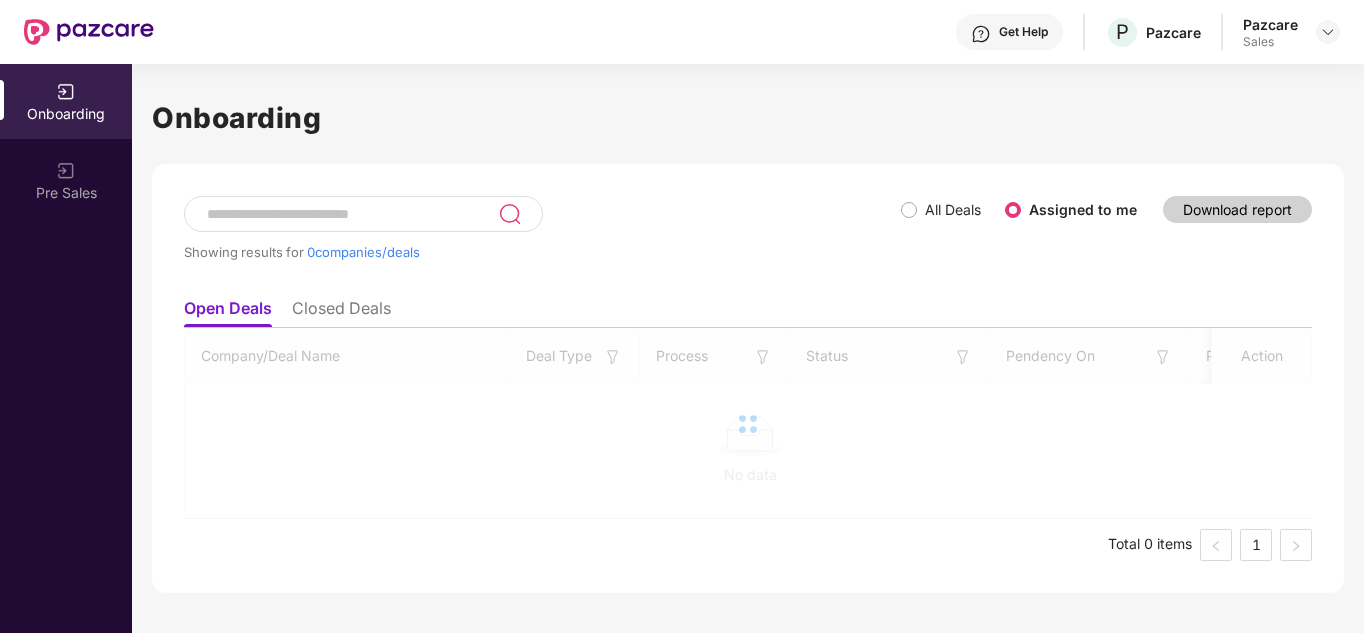 scroll, scrollTop: 0, scrollLeft: 0, axis: both 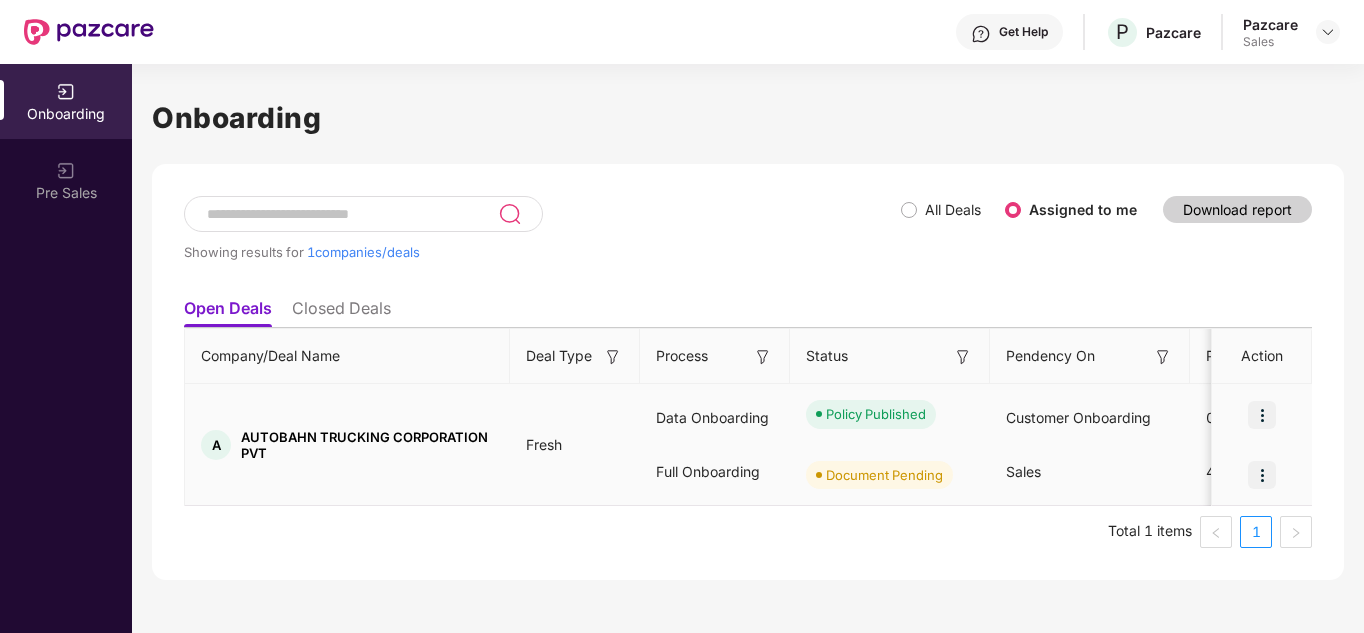 click at bounding box center [1262, 475] 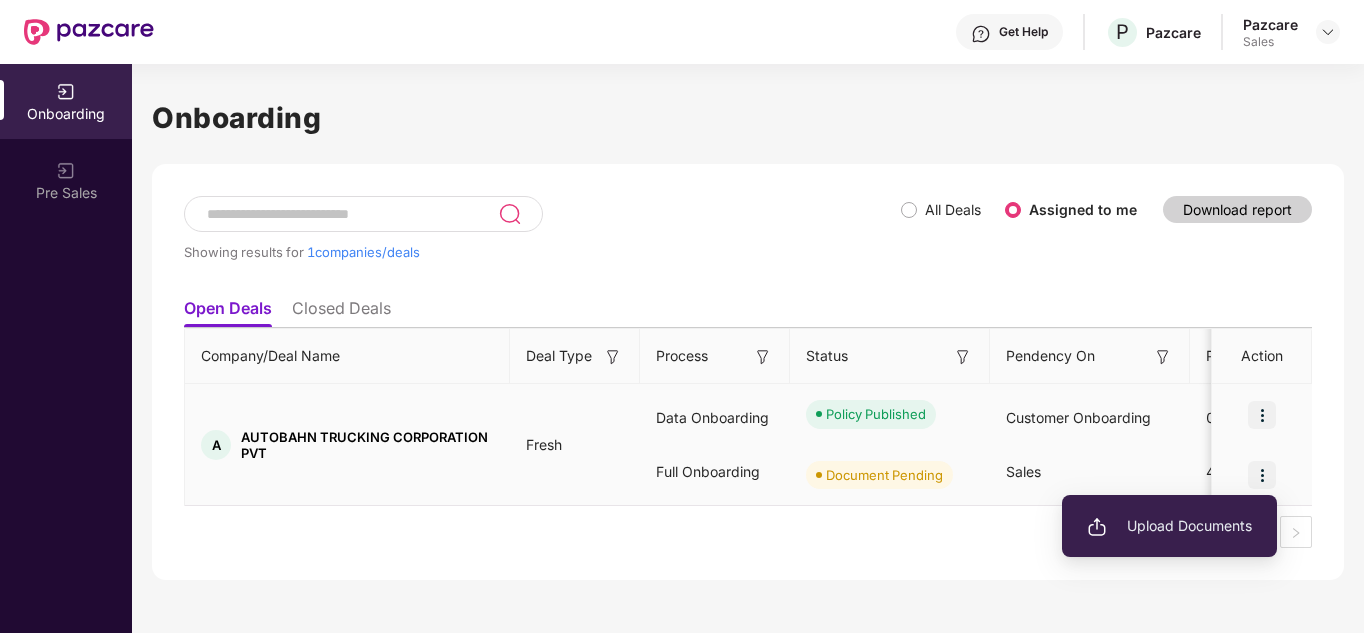click on "Upload Documents" at bounding box center [1169, 526] 